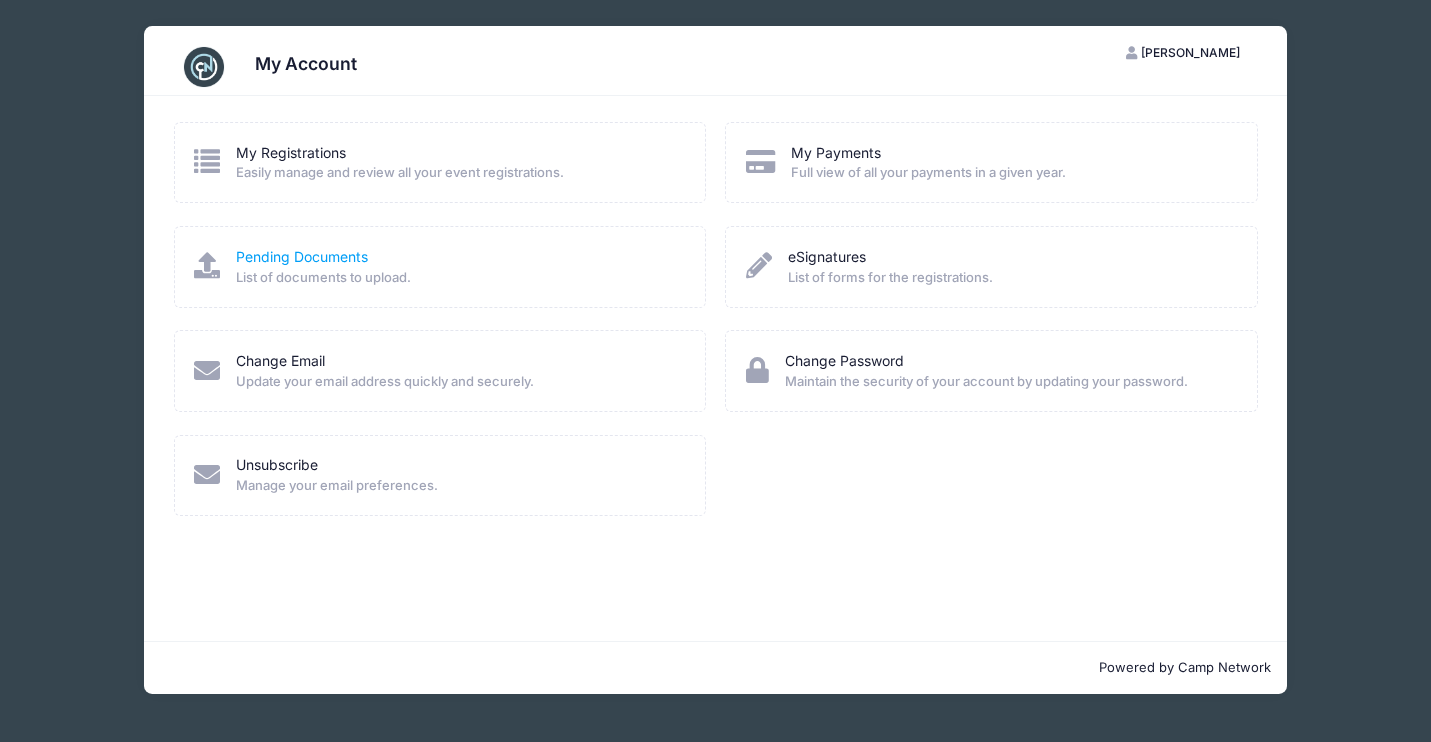 scroll, scrollTop: 0, scrollLeft: 0, axis: both 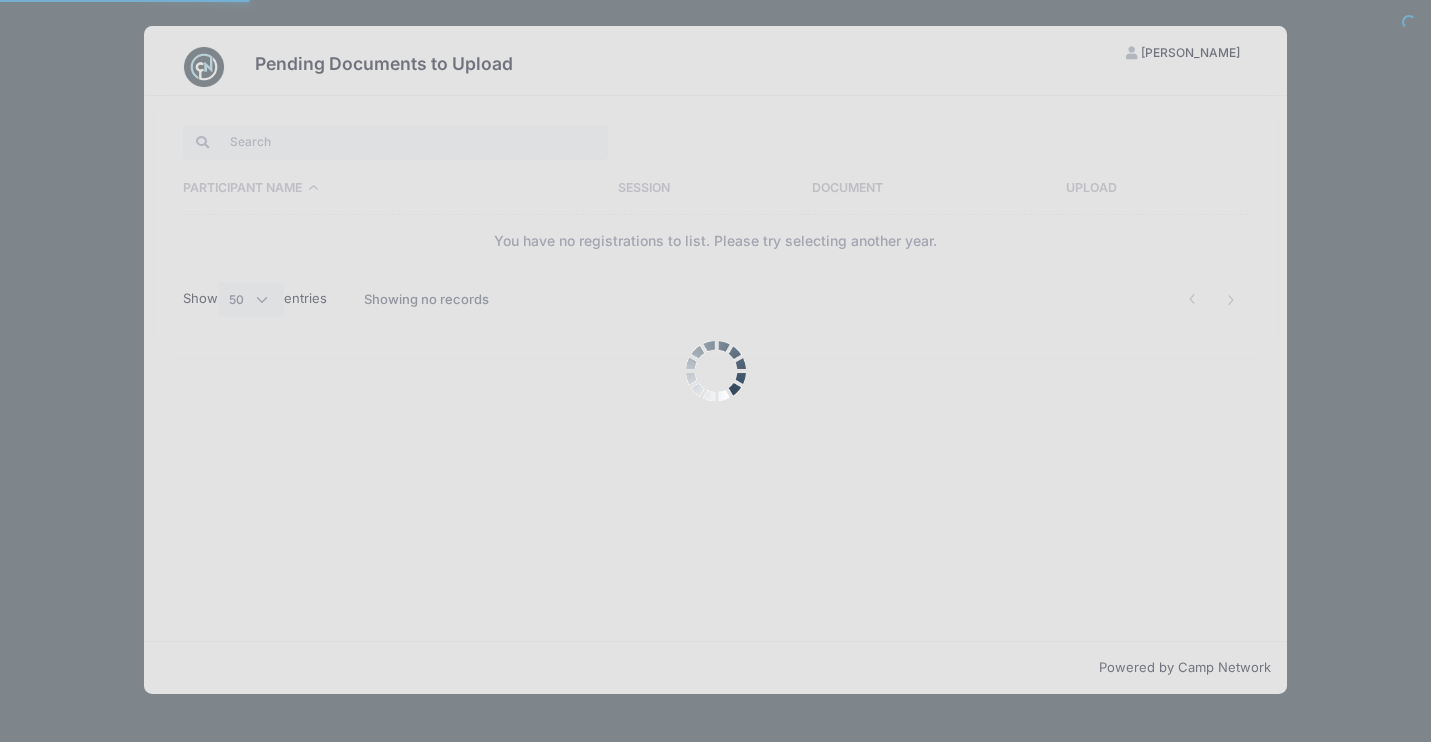 select on "50" 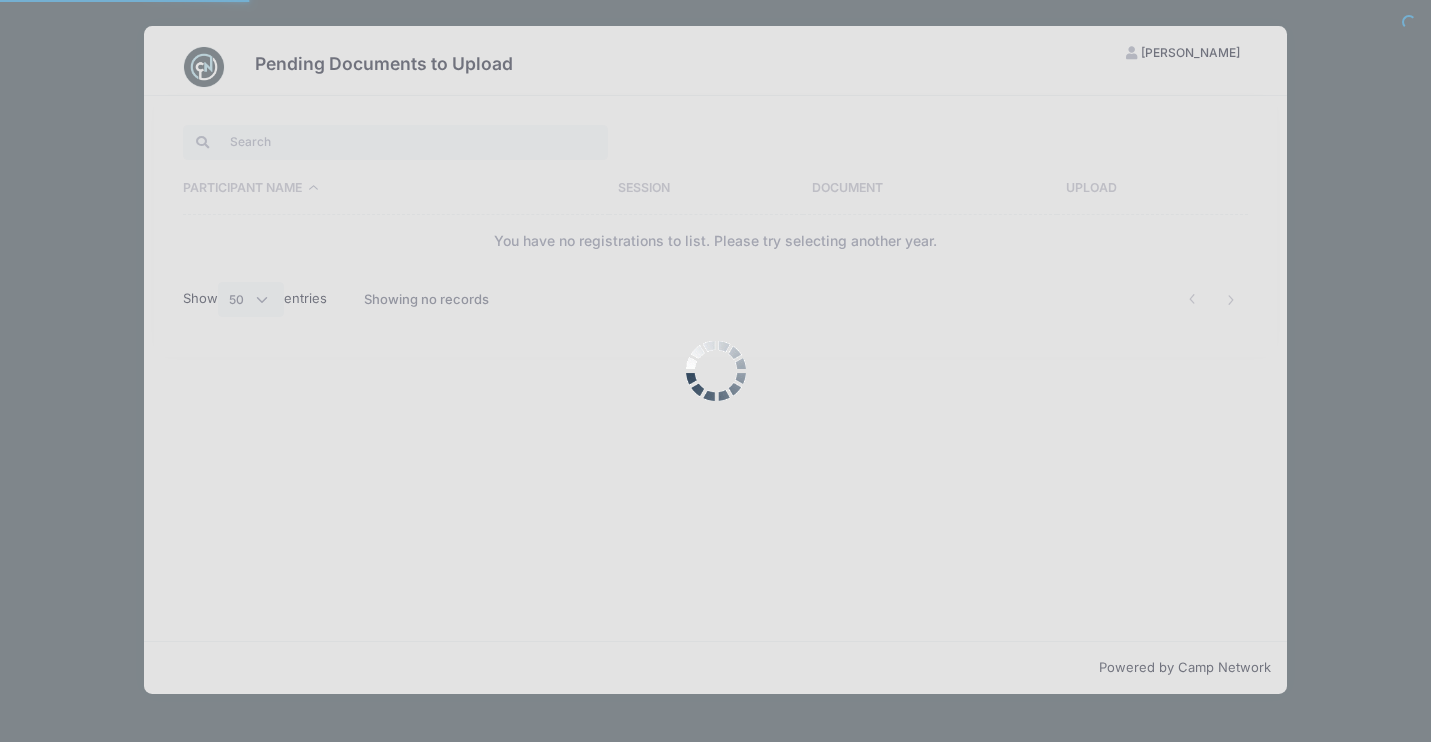 scroll, scrollTop: 0, scrollLeft: 0, axis: both 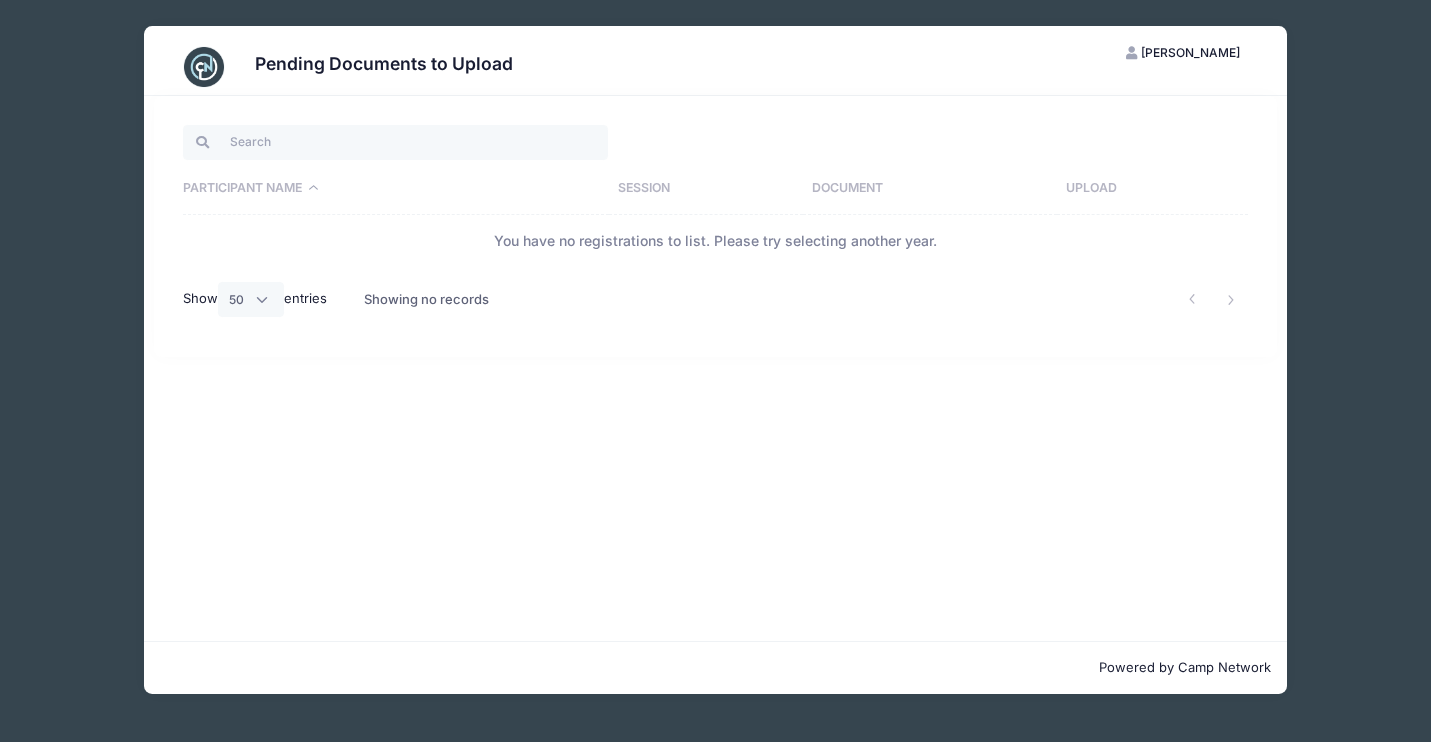click on "Pending Documents to Upload
CB Cortney Bacon      My Account
Logout
Participant Name Session Document Upload
You have no registrations to list. Please try selecting another year.
Show  All 10 25 50  entries Showing no records" at bounding box center (715, 360) 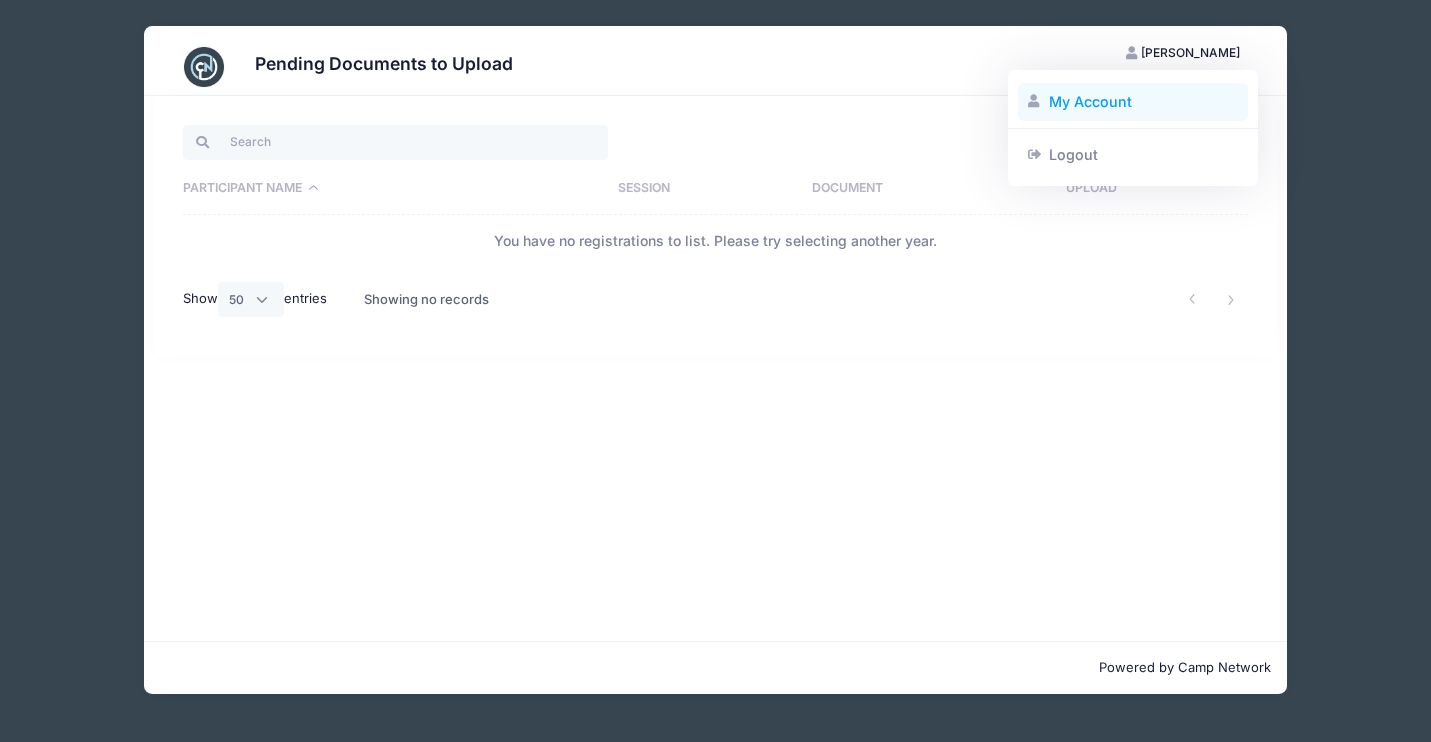 click on "My Account" at bounding box center [1133, 102] 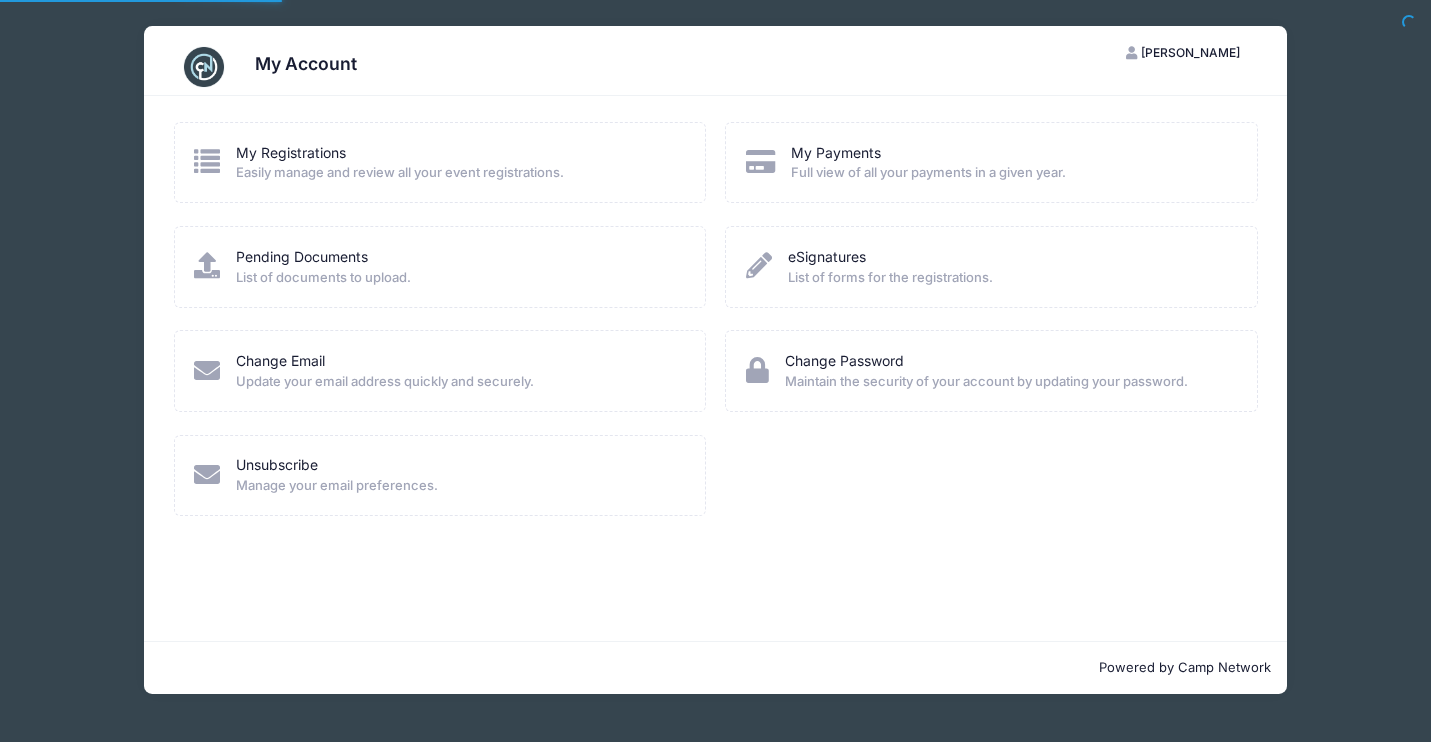 scroll, scrollTop: 0, scrollLeft: 0, axis: both 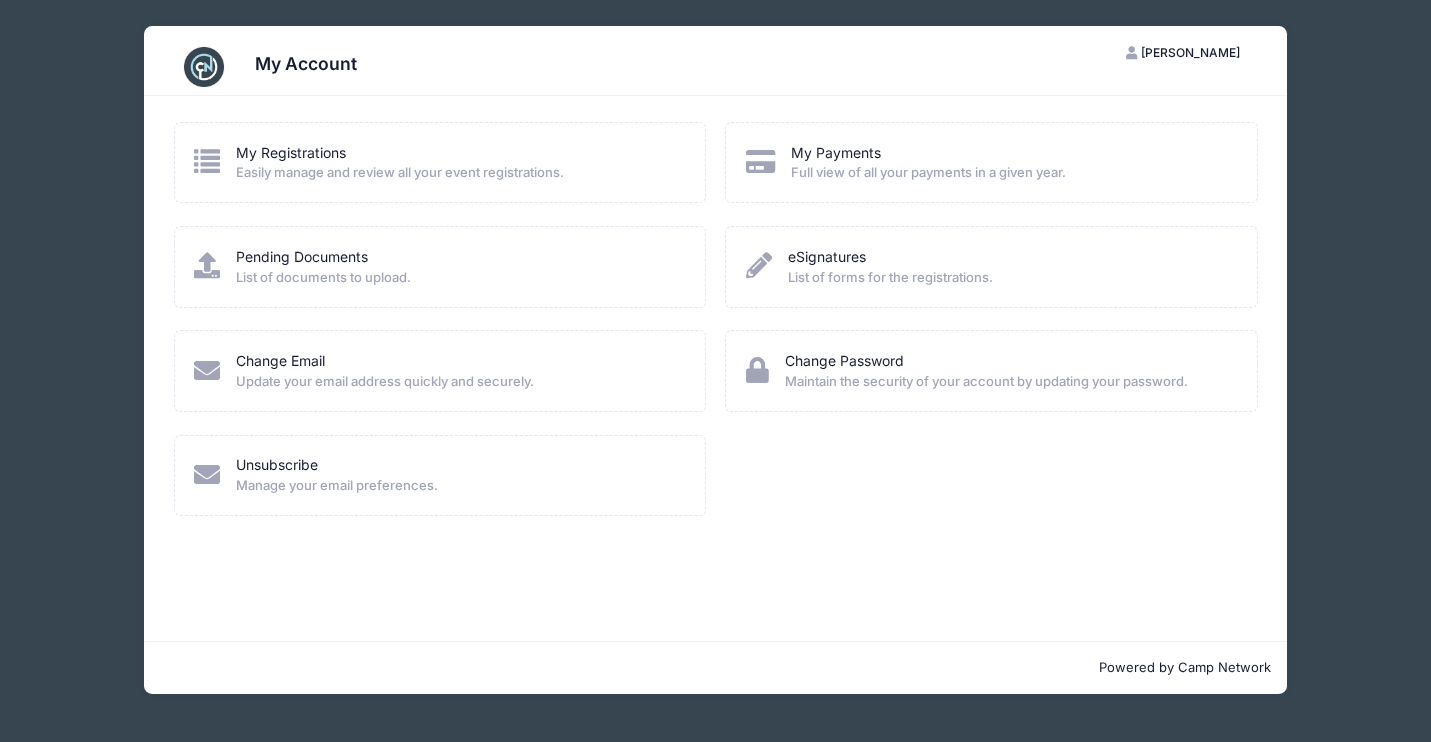 click on "My Account" at bounding box center [306, 63] 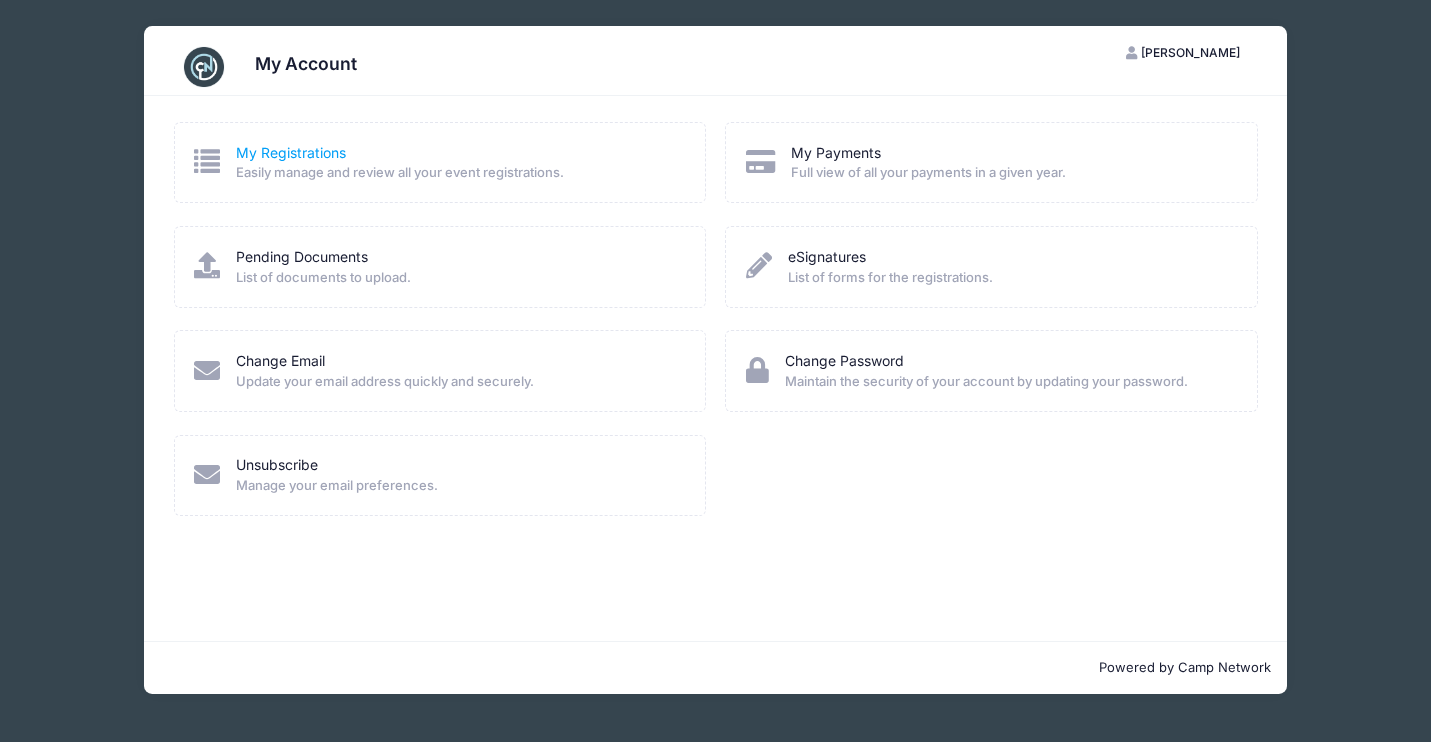 click on "My Registrations" at bounding box center [291, 152] 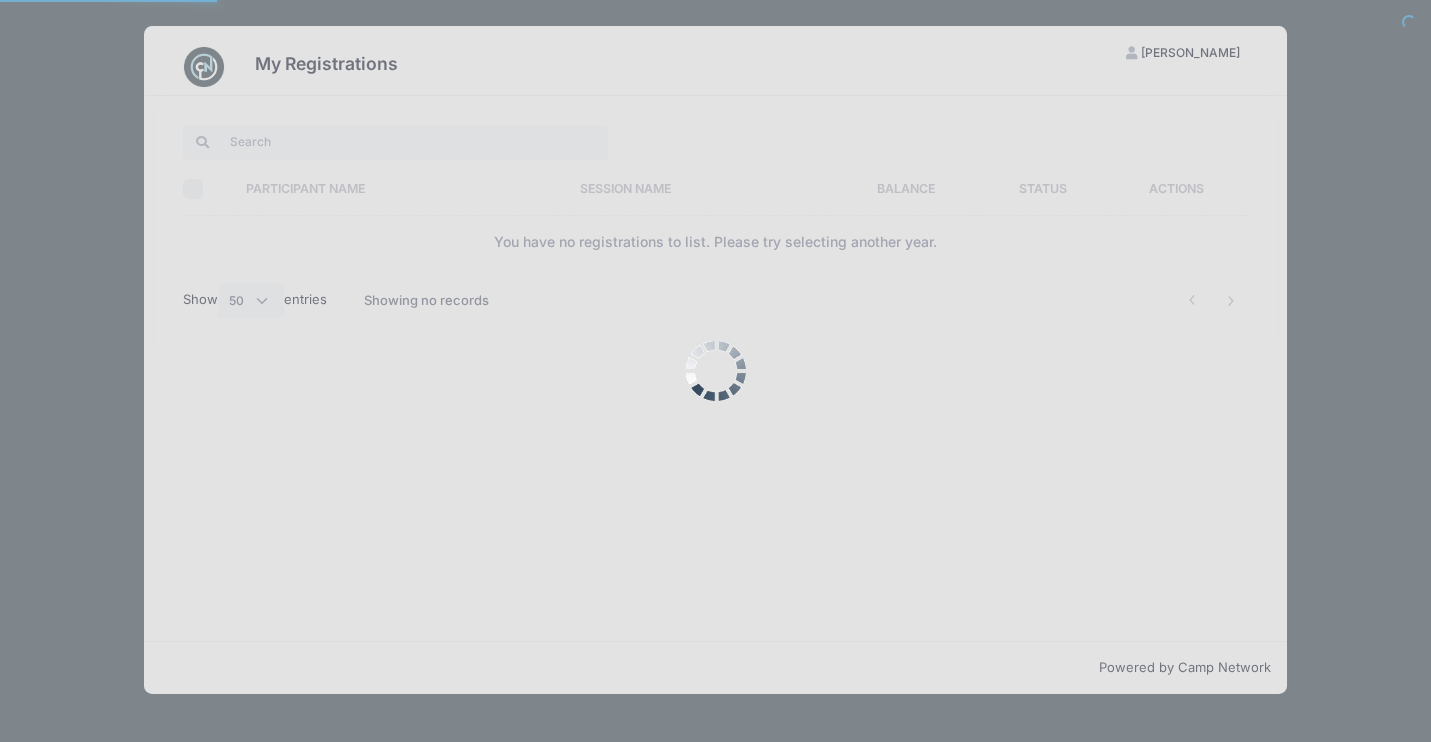 select on "50" 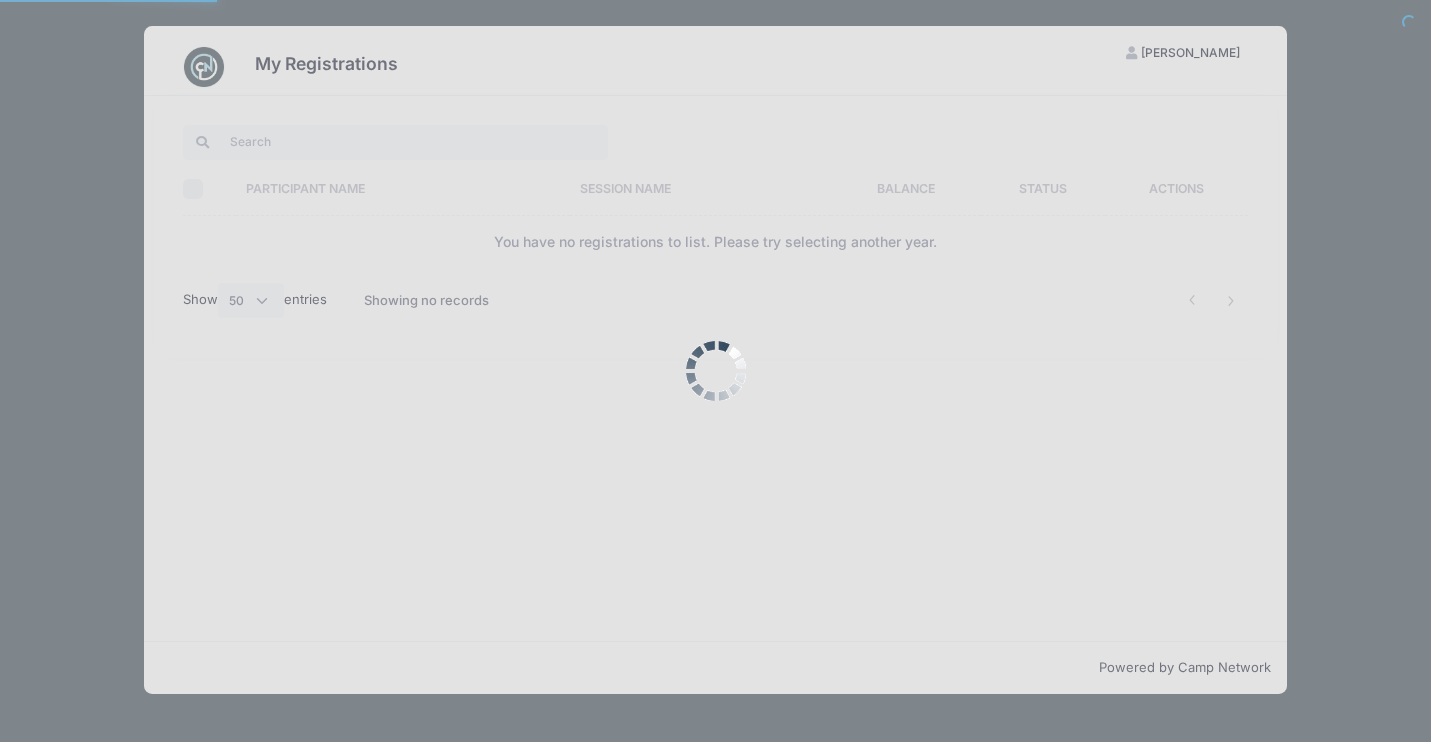 scroll, scrollTop: 0, scrollLeft: 0, axis: both 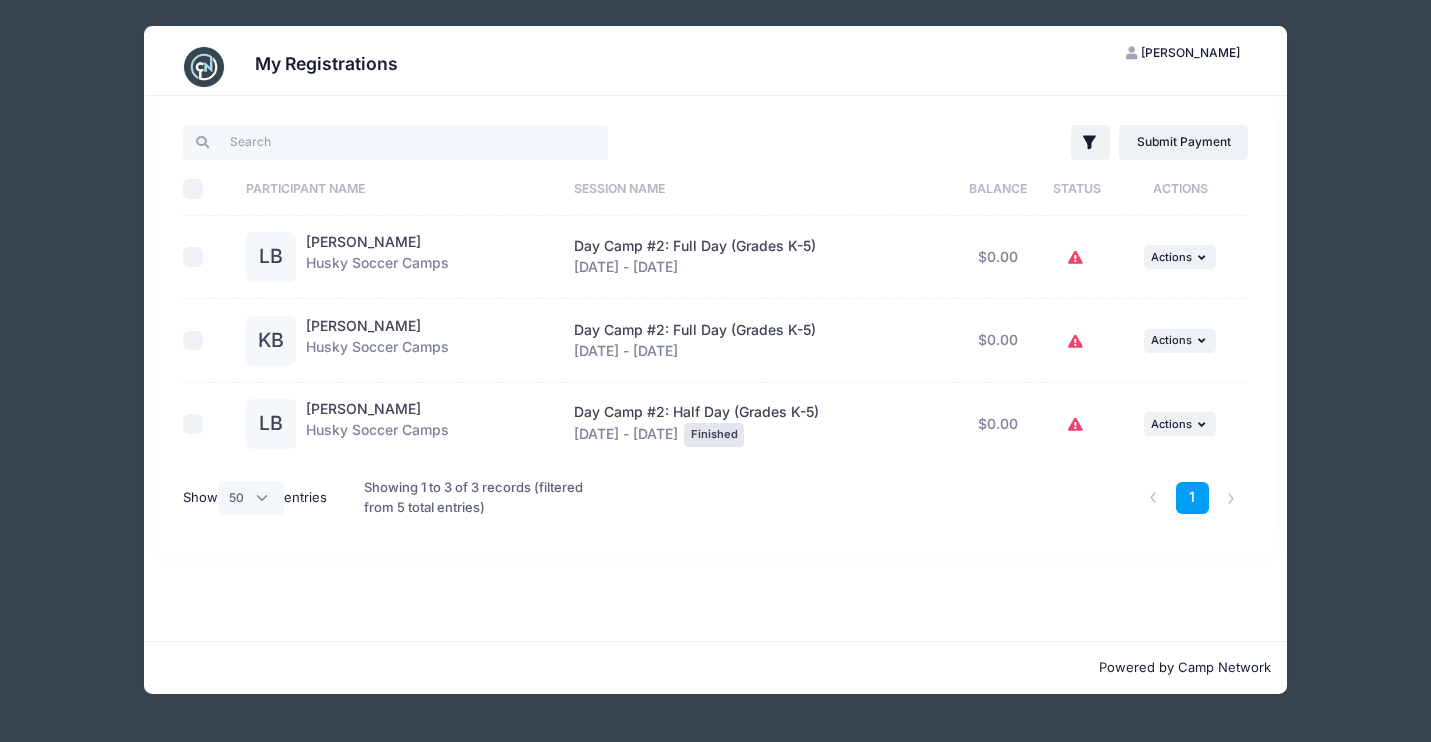 click on "... Actions      View Registration
View Attachments" at bounding box center [1180, 258] 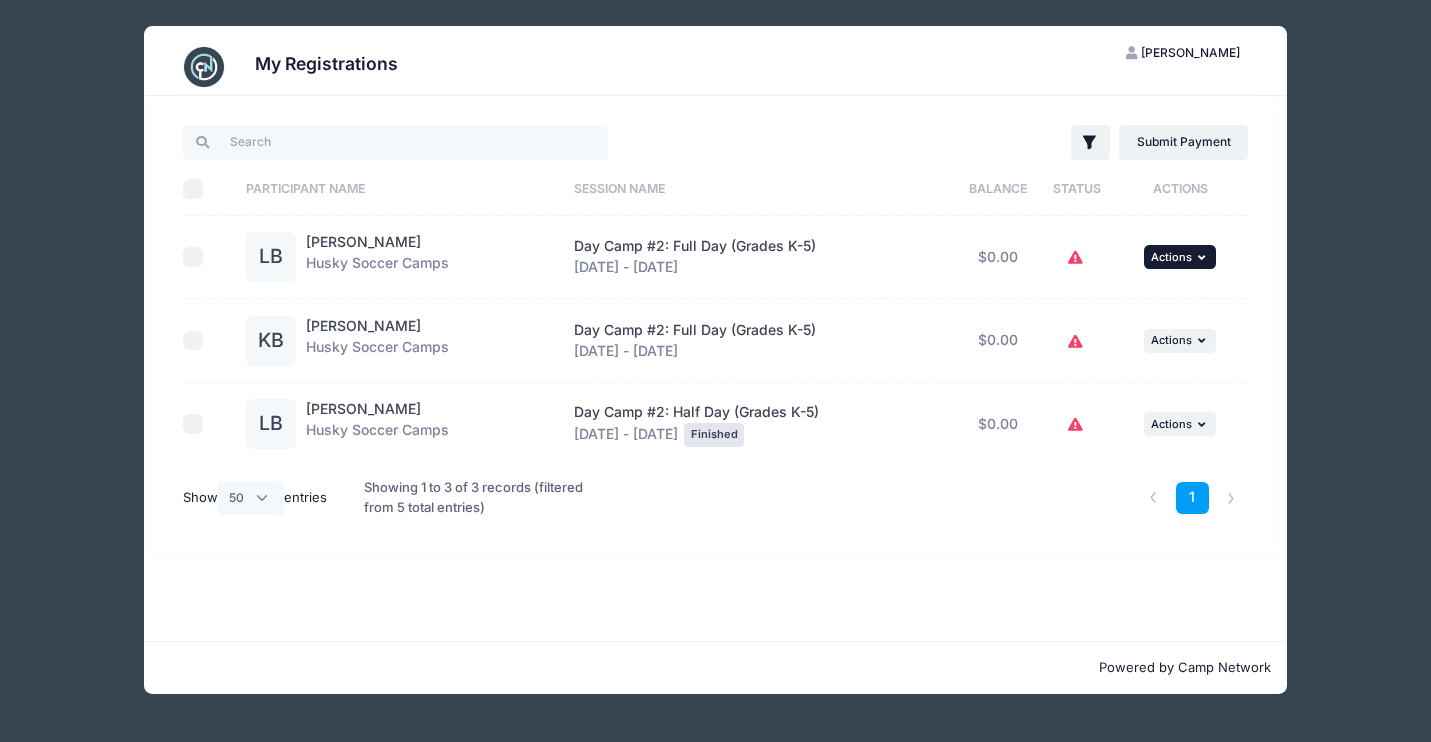 click on "Actions" at bounding box center [1171, 257] 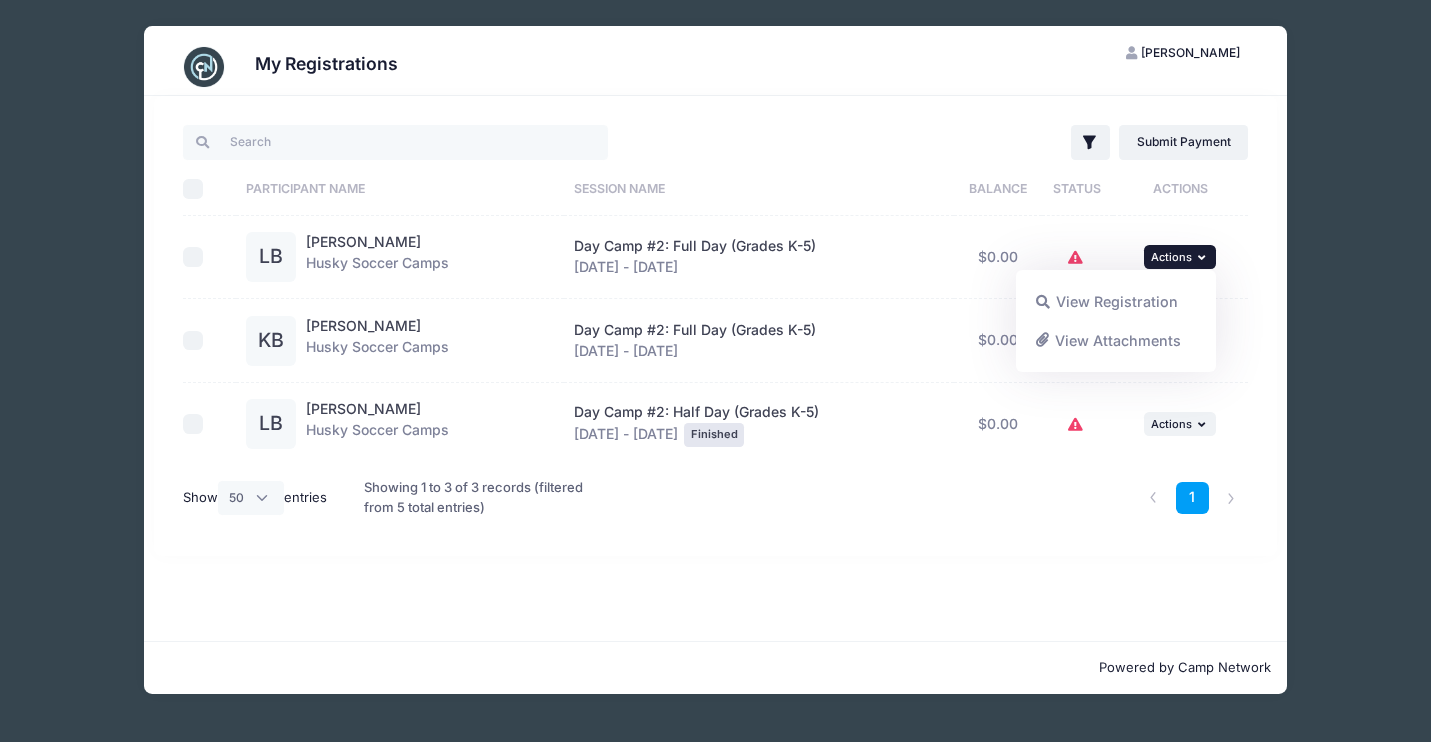 click on "Filter
Filter Options
Show:
Current Registrations
Past Registratations
Pending Registratations
Actions      Submit Payment
Upload Required Documents
Pending Documents
eSignatures Select All" at bounding box center [715, 368] 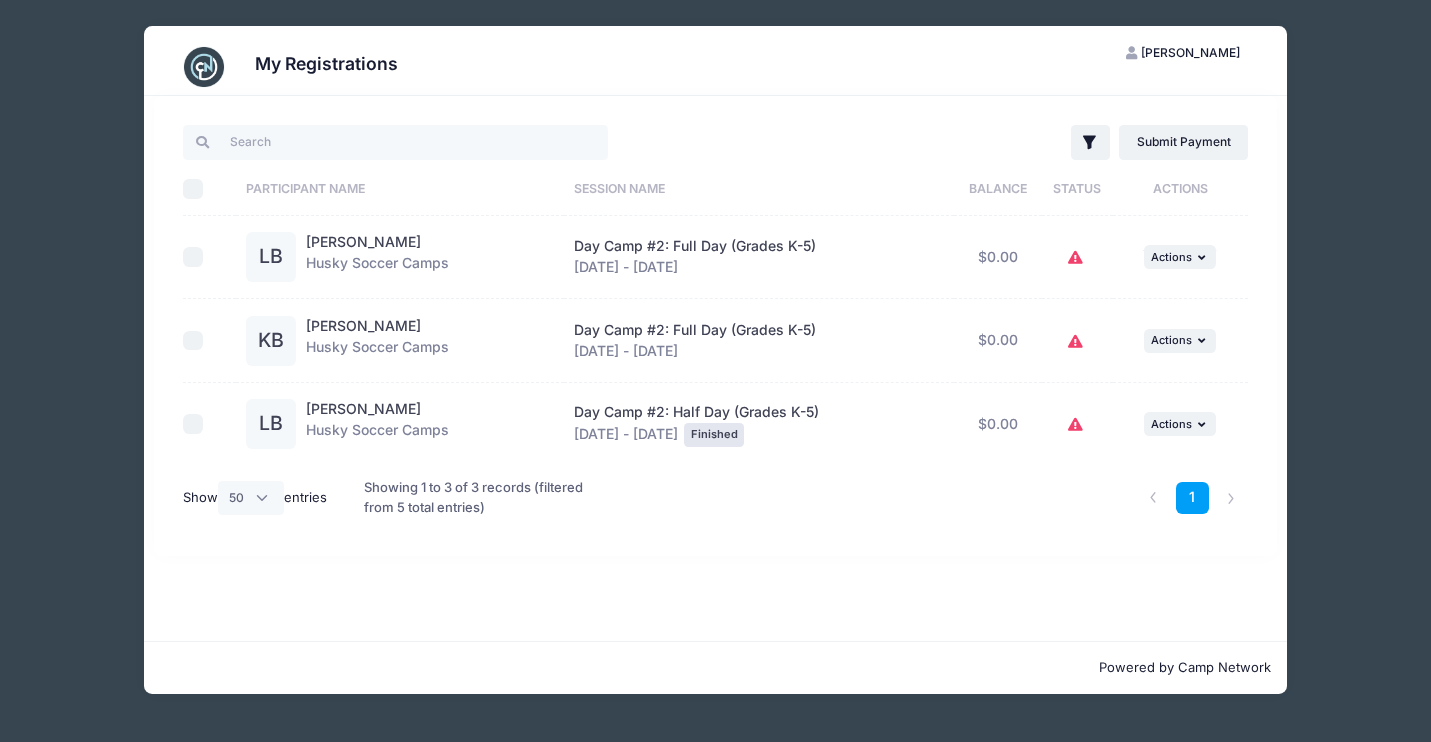click 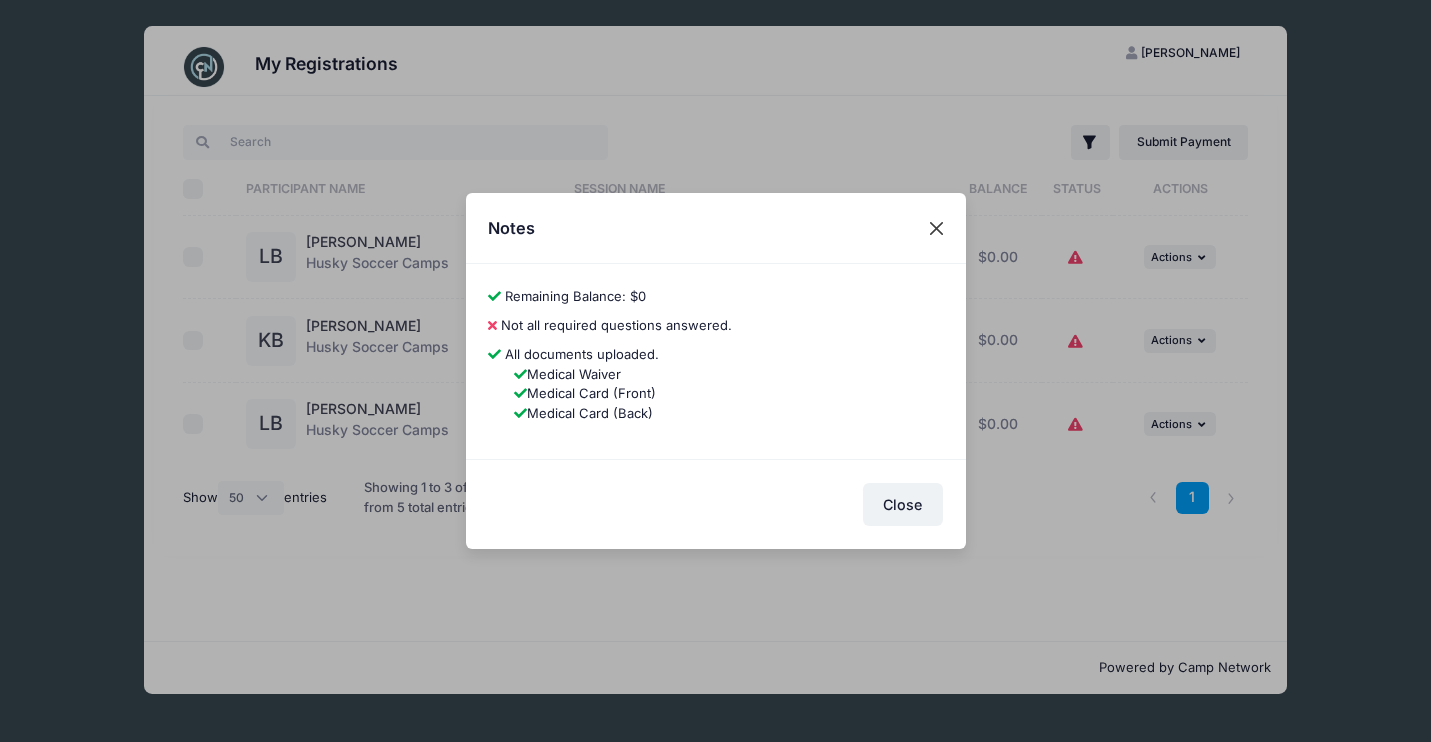 click at bounding box center (936, 228) 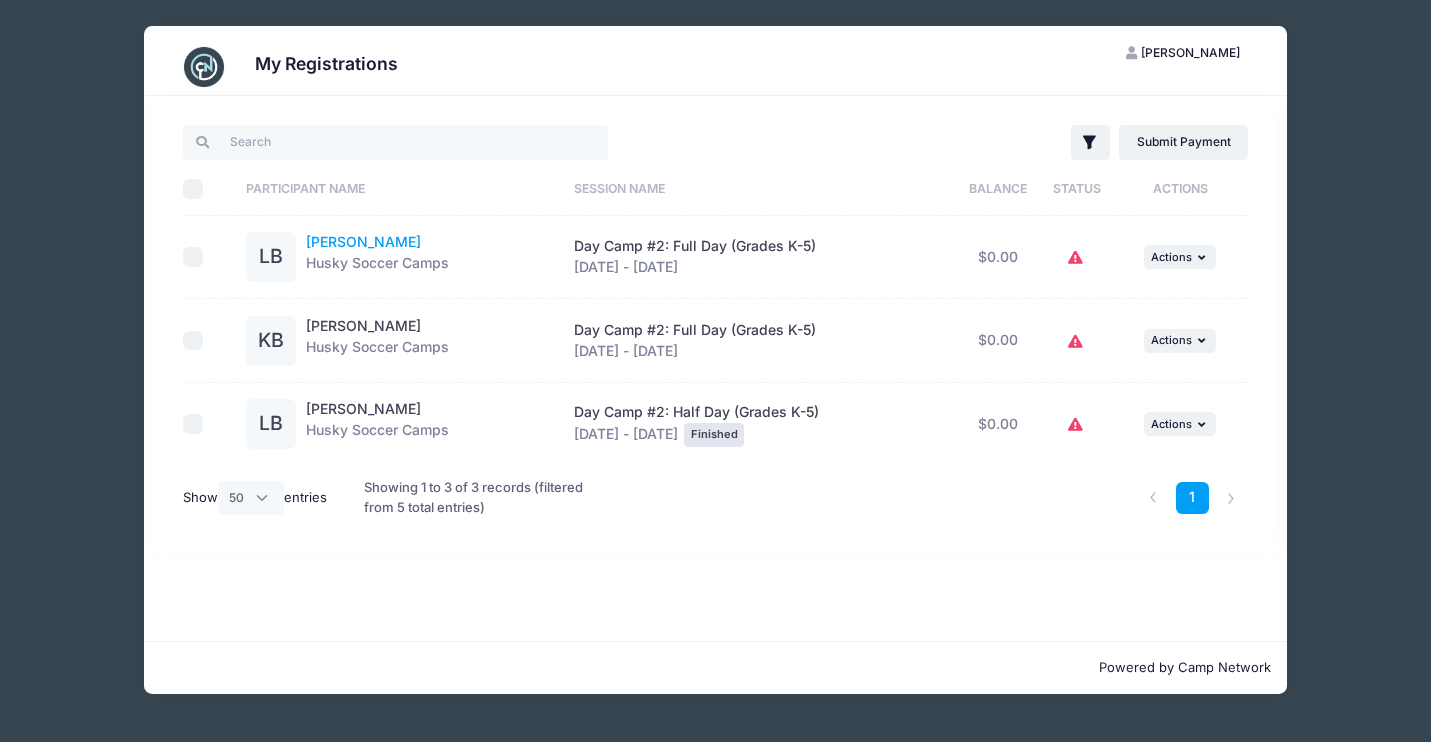 click on "Layla Bacon" at bounding box center (363, 241) 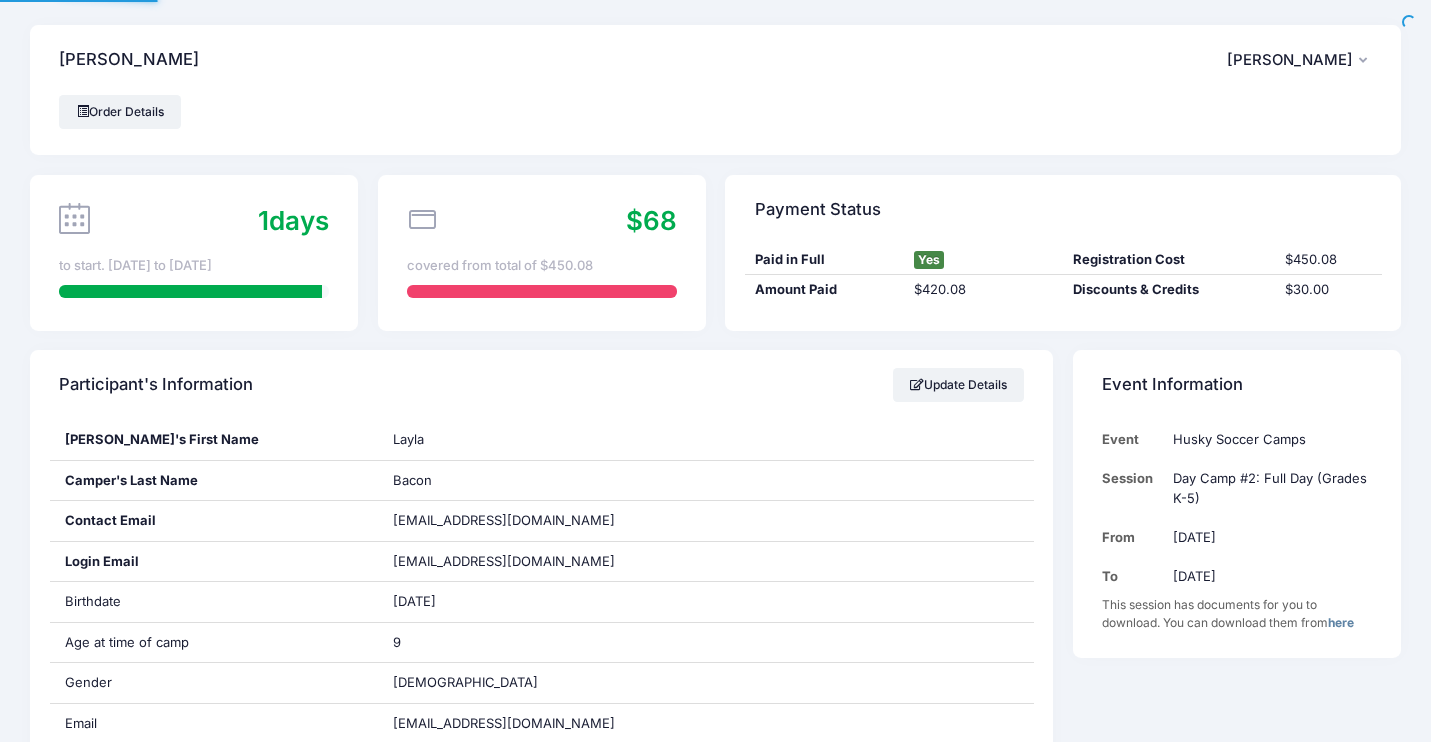 scroll, scrollTop: 0, scrollLeft: 0, axis: both 